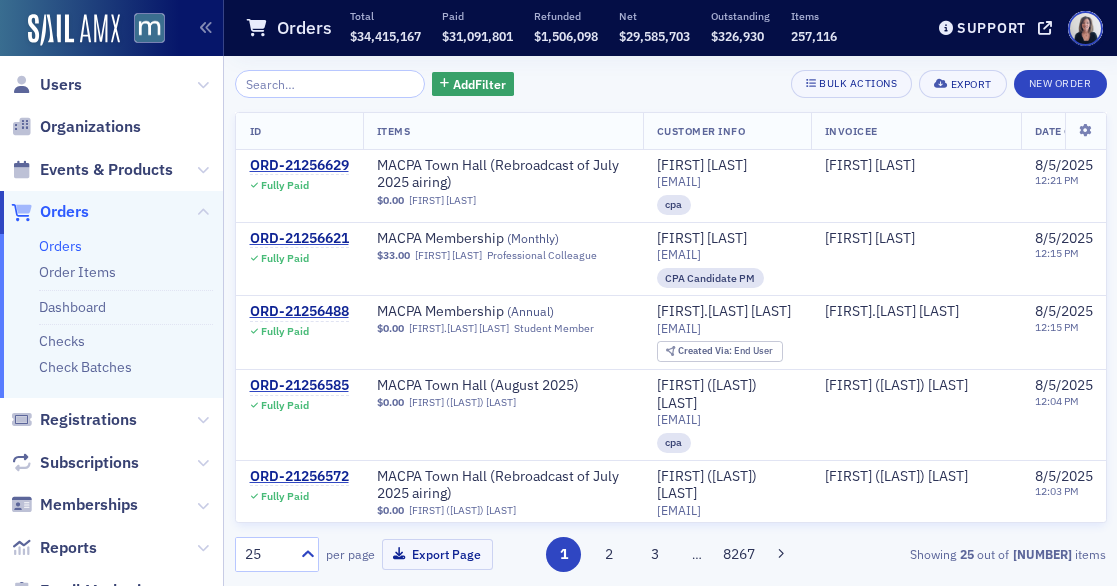 scroll, scrollTop: 0, scrollLeft: 0, axis: both 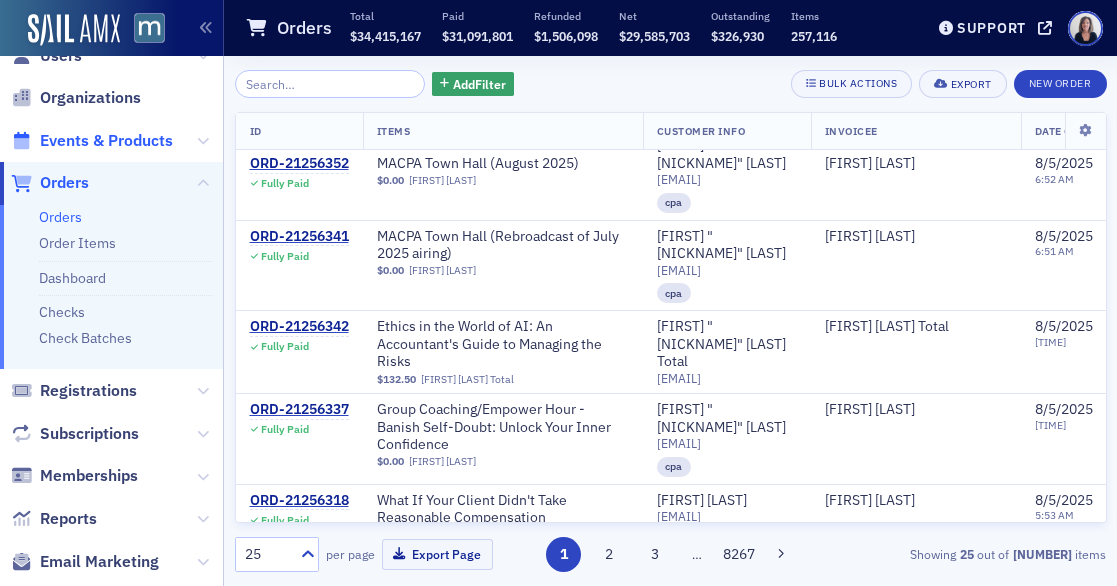 click on "Events & Products" 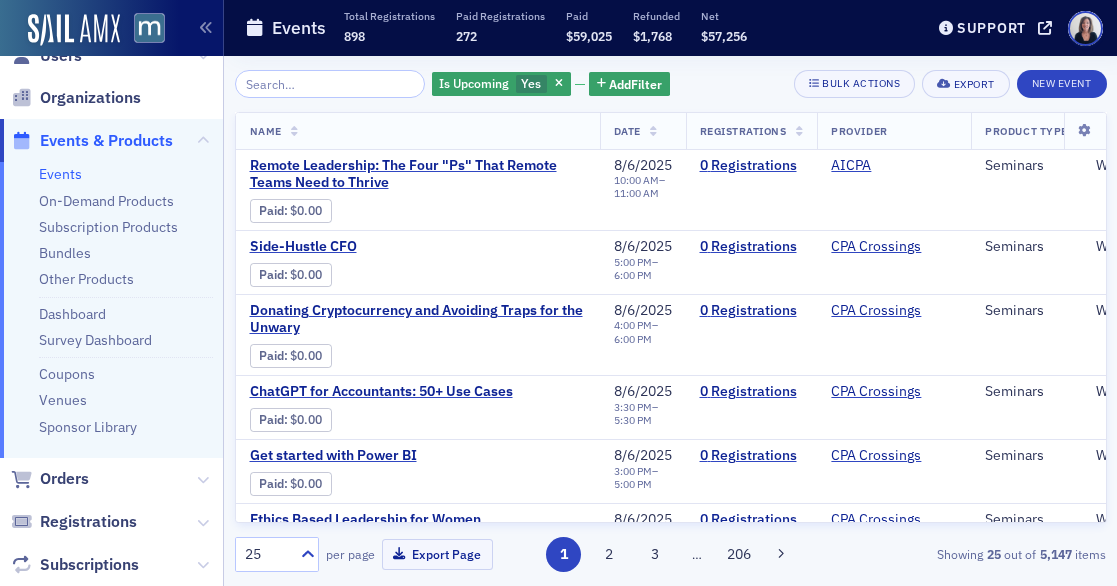 click 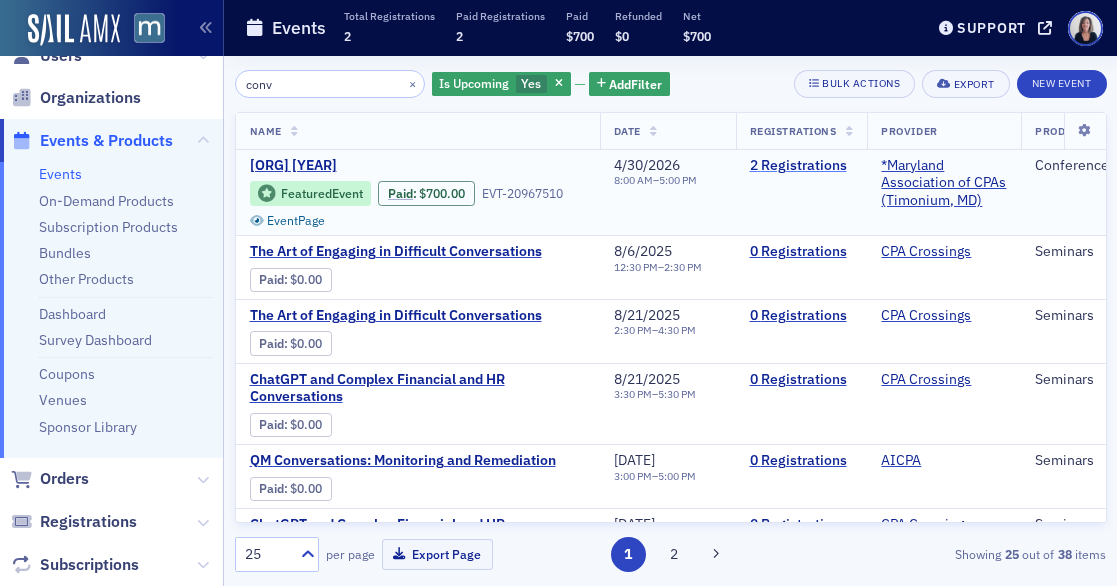 type on "conv" 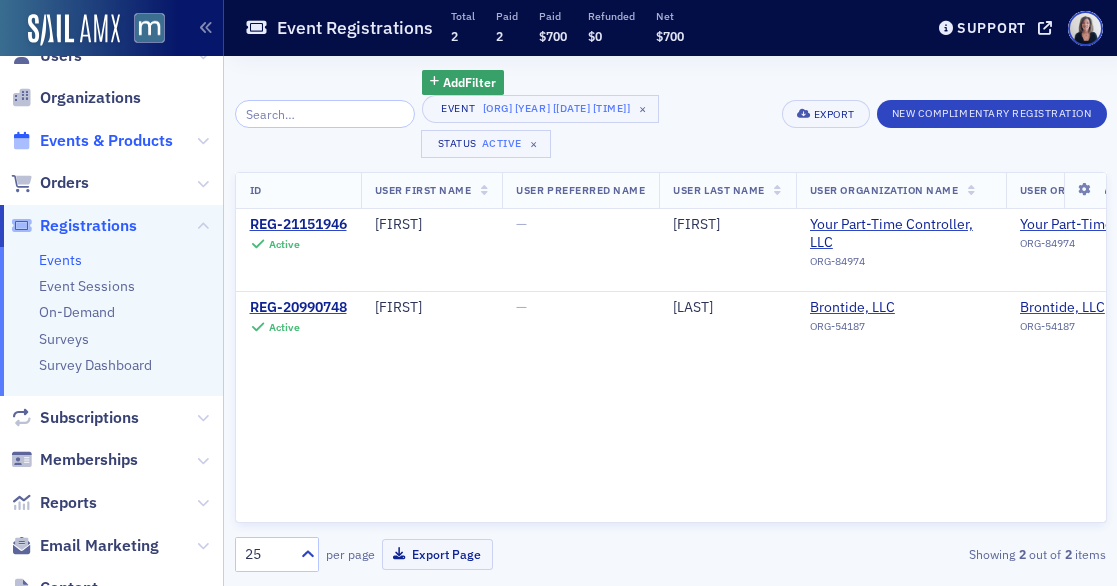 click on "Events & Products" 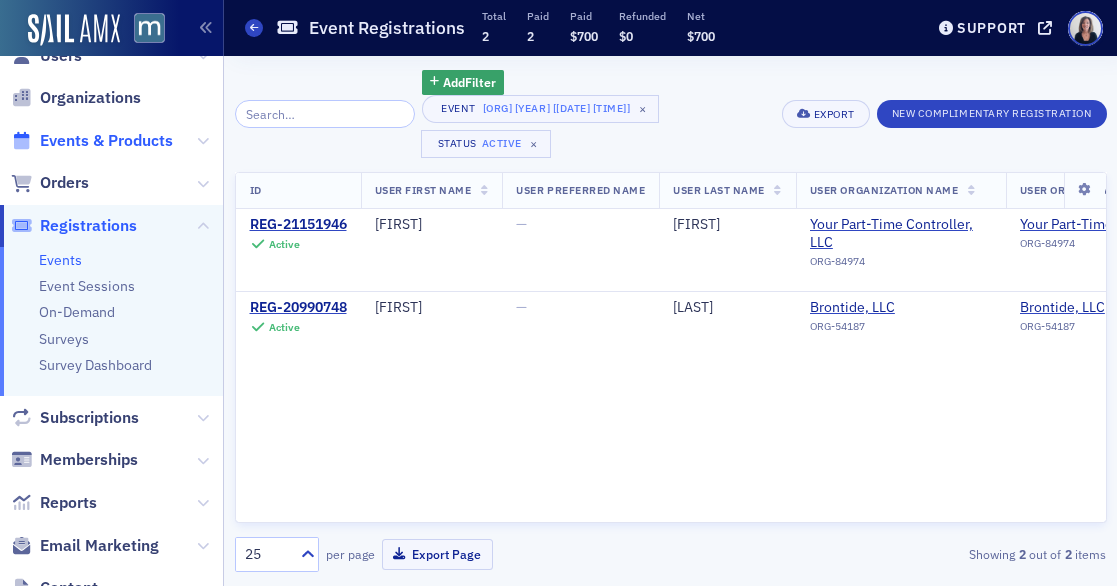 click on "Events & Products" 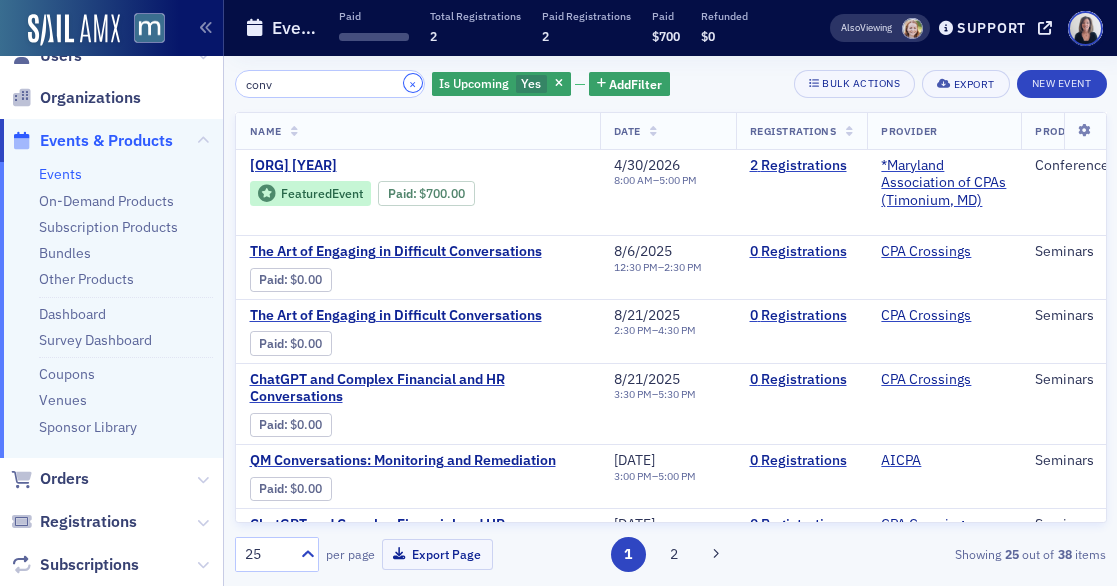 click on "×" 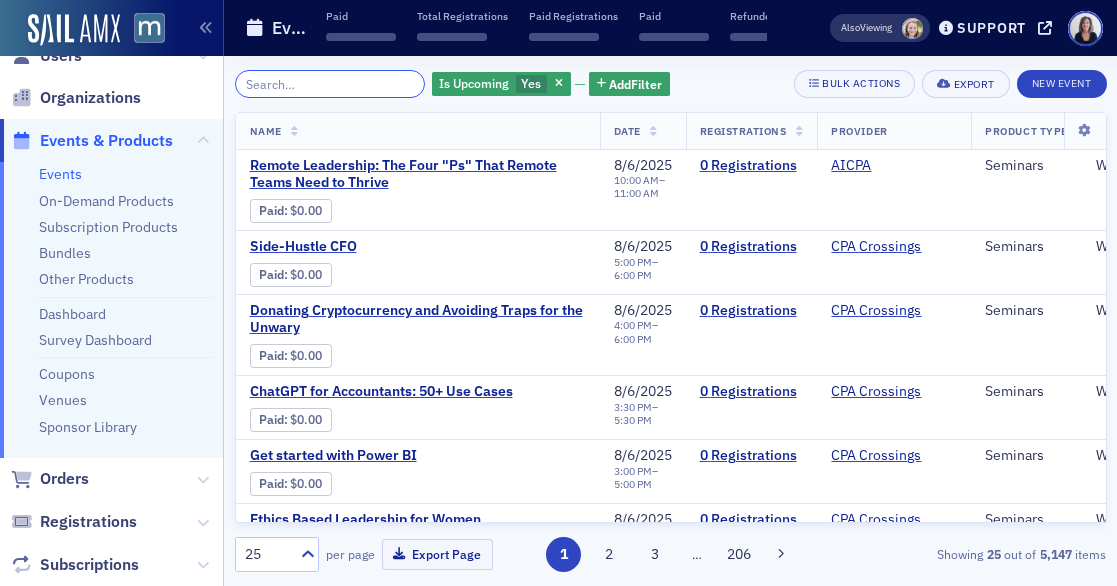click 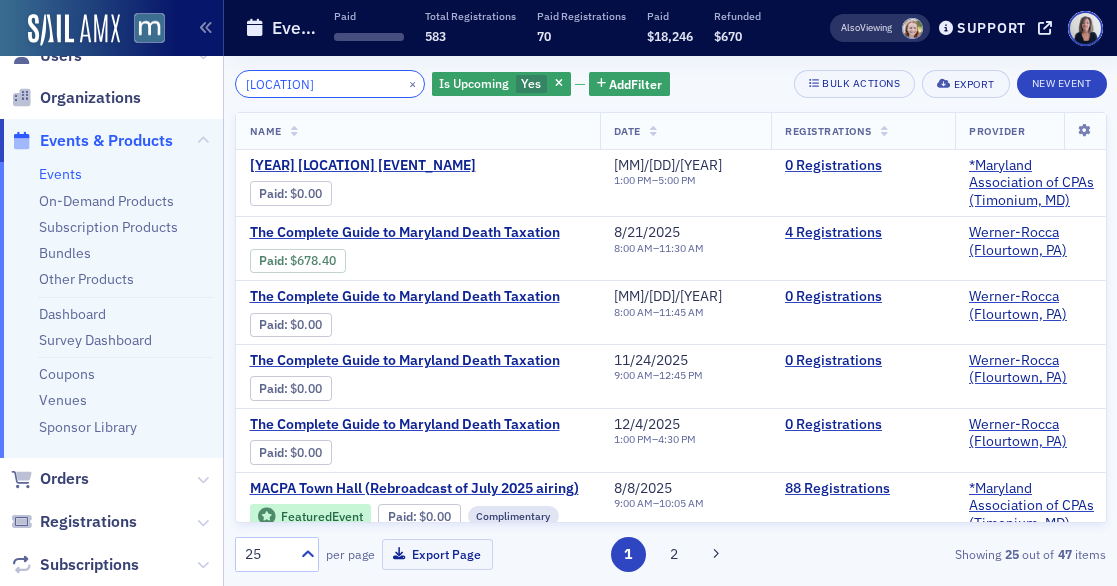 type on "Southern Mary" 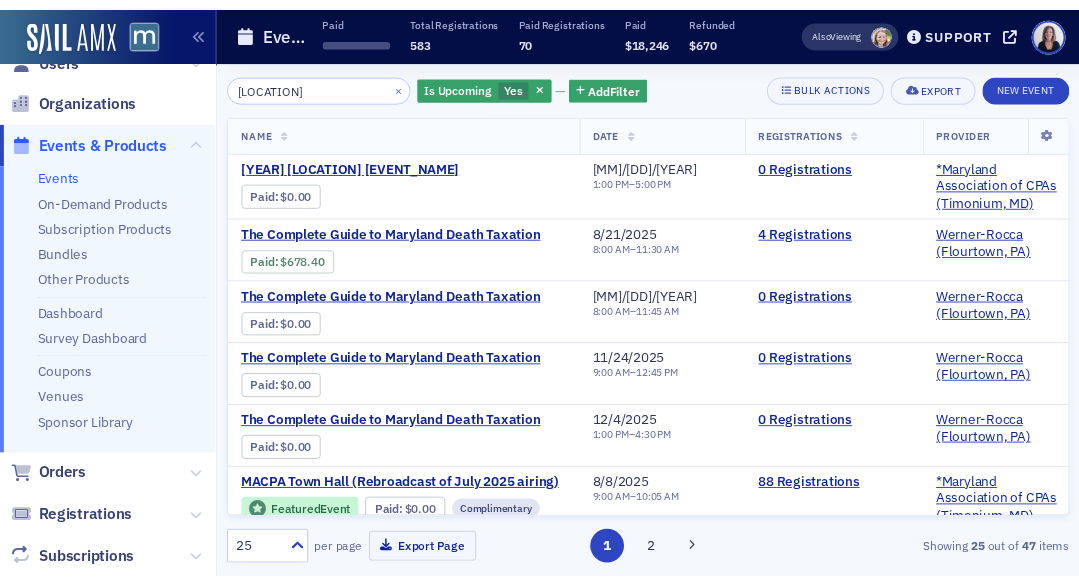 scroll, scrollTop: 29, scrollLeft: 0, axis: vertical 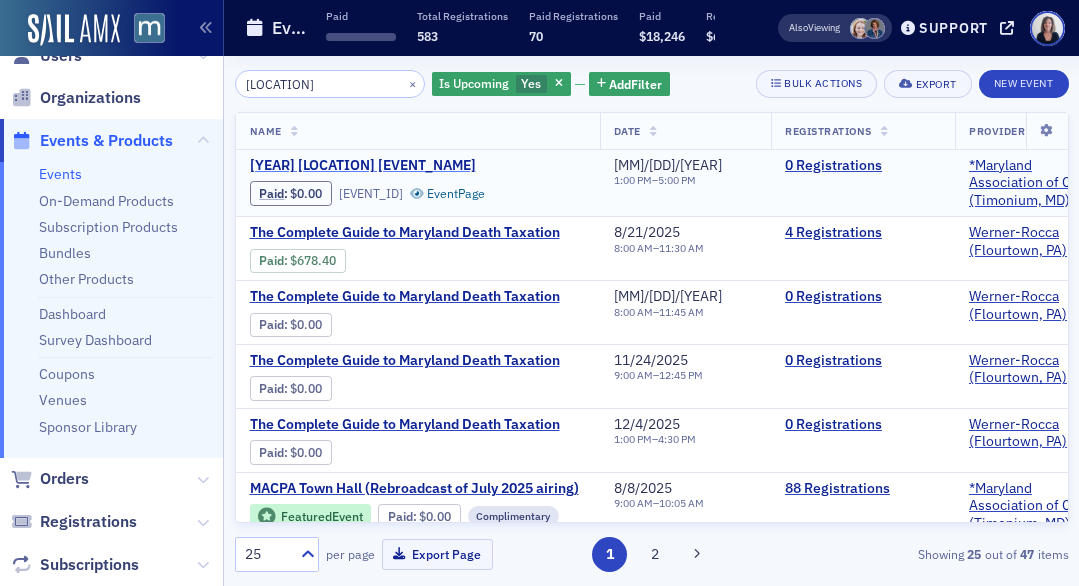 click on "2025 Southern Maryland Government Contractors' Conference" 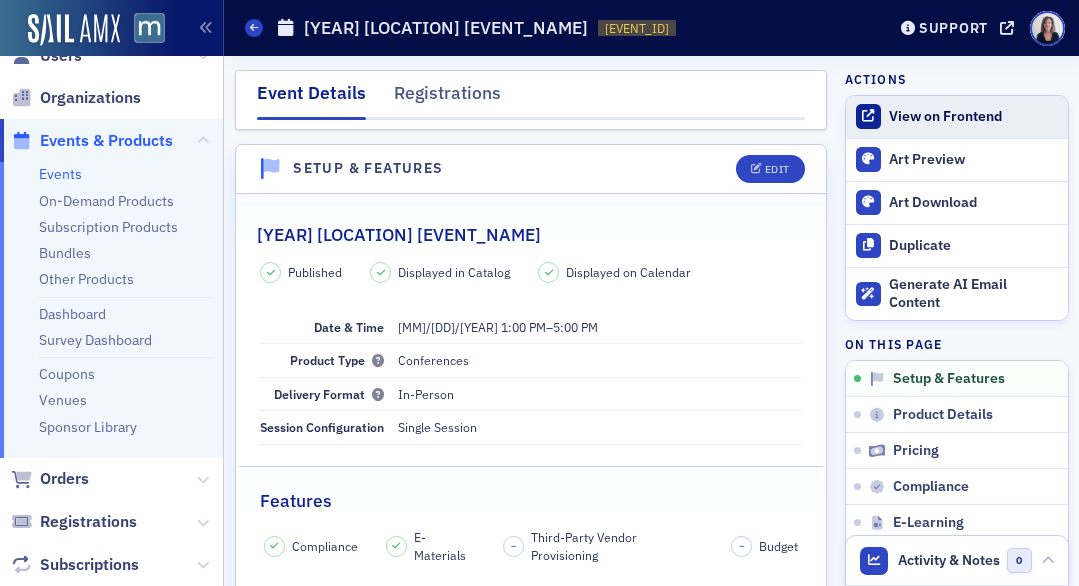 click on "View on Frontend" 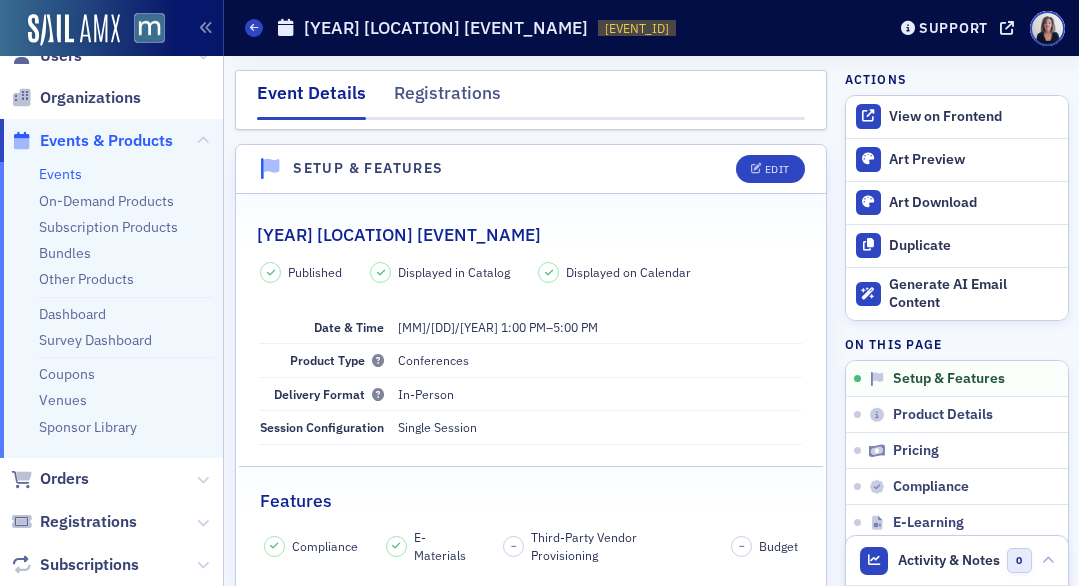 click on "Events & Products" 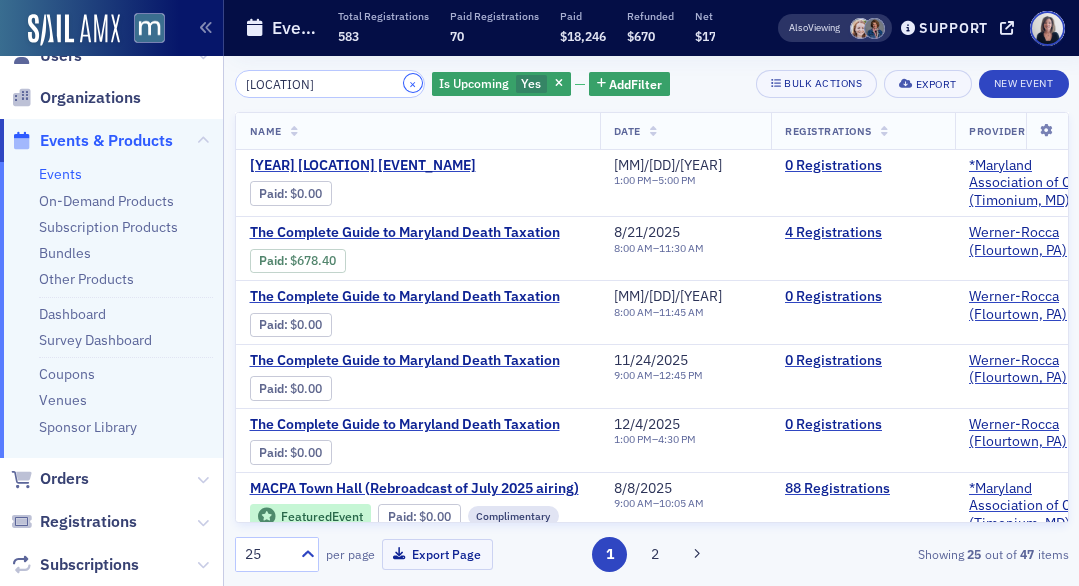 click on "×" 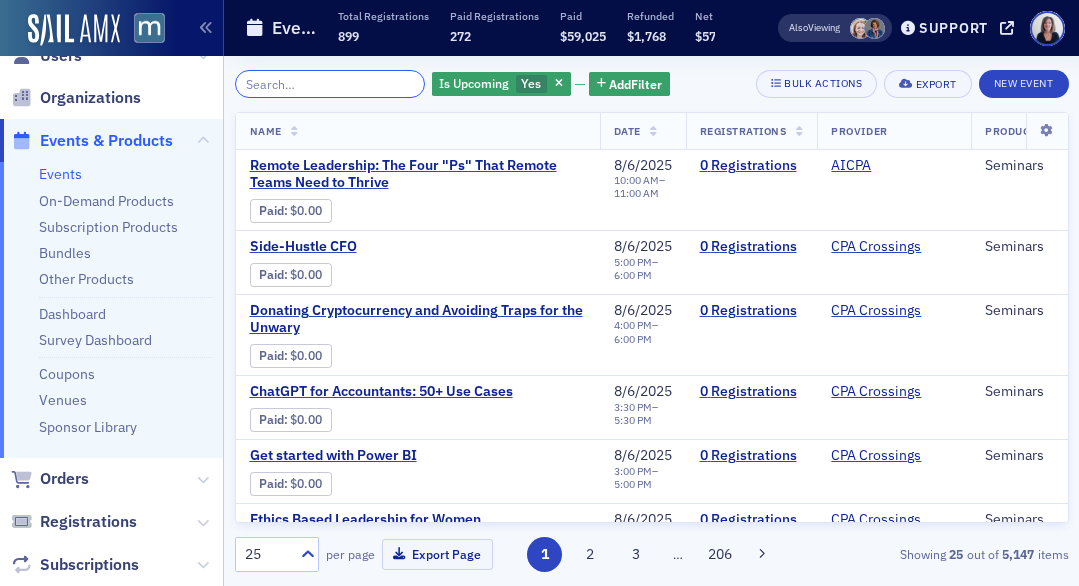 click 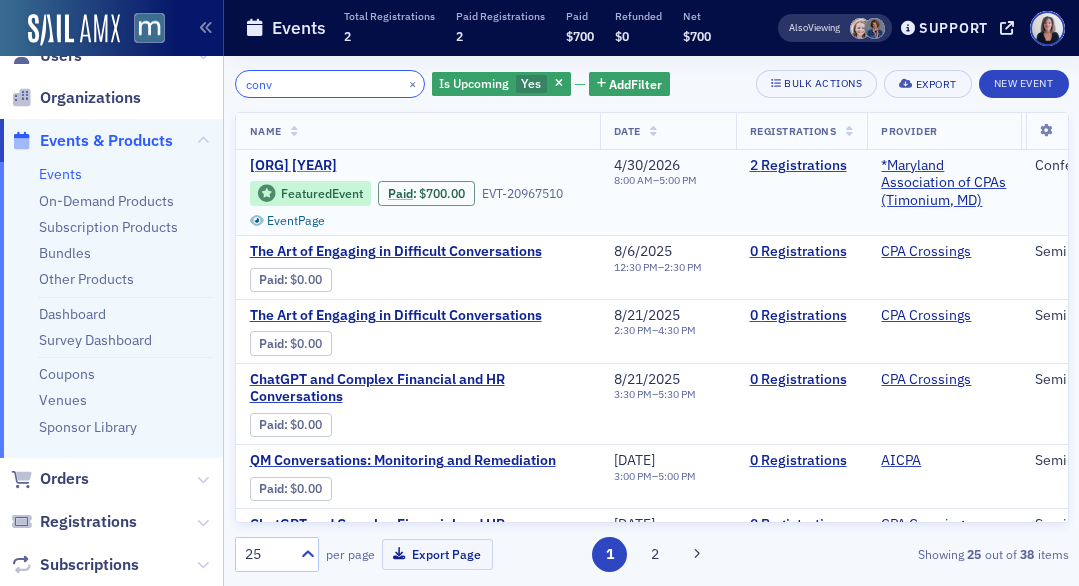 type on "conv" 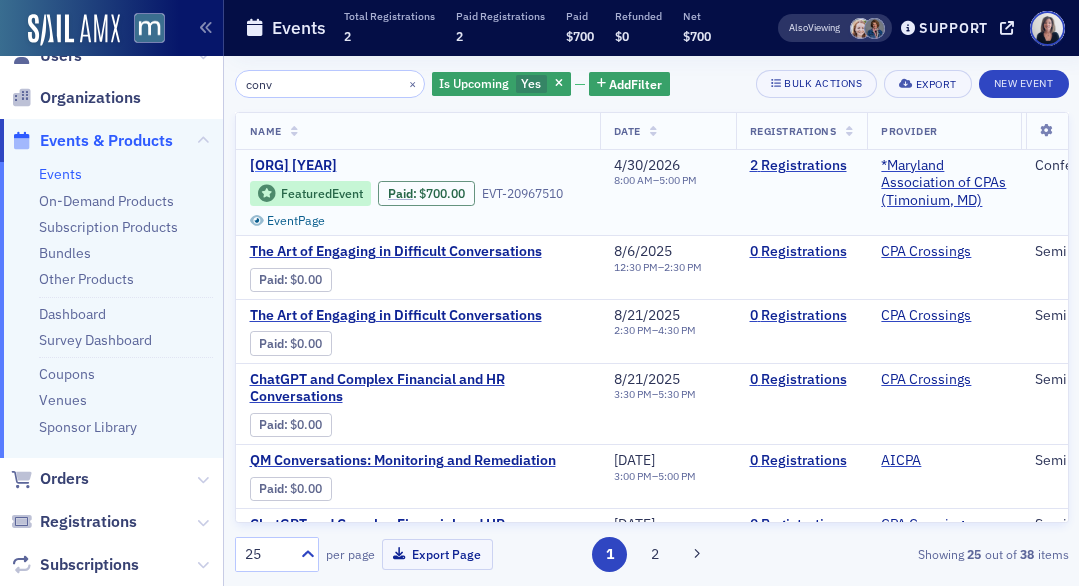 click on "MACPA Converge 2026" 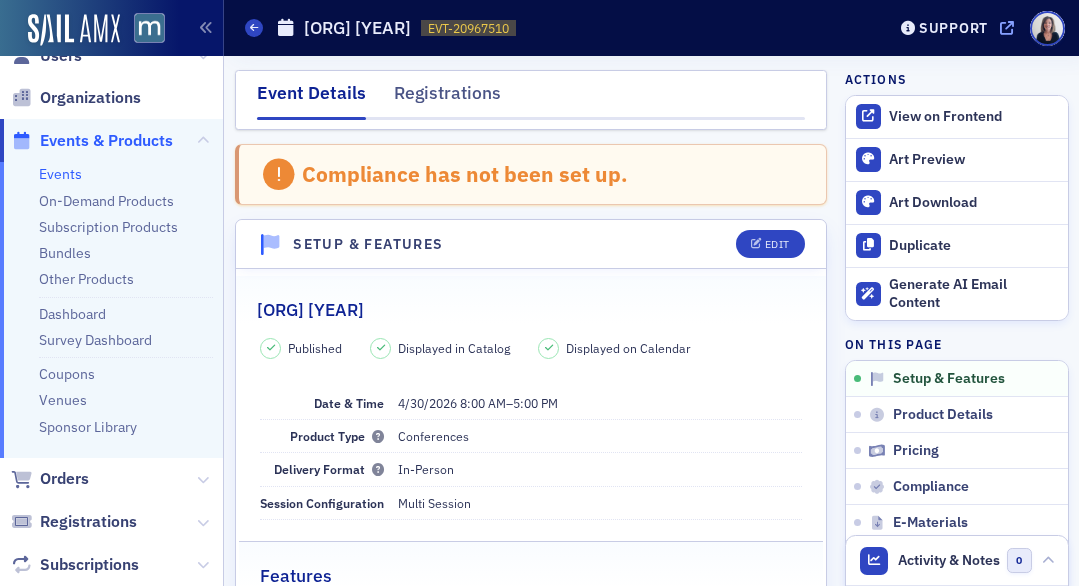 click on "macpa.org" 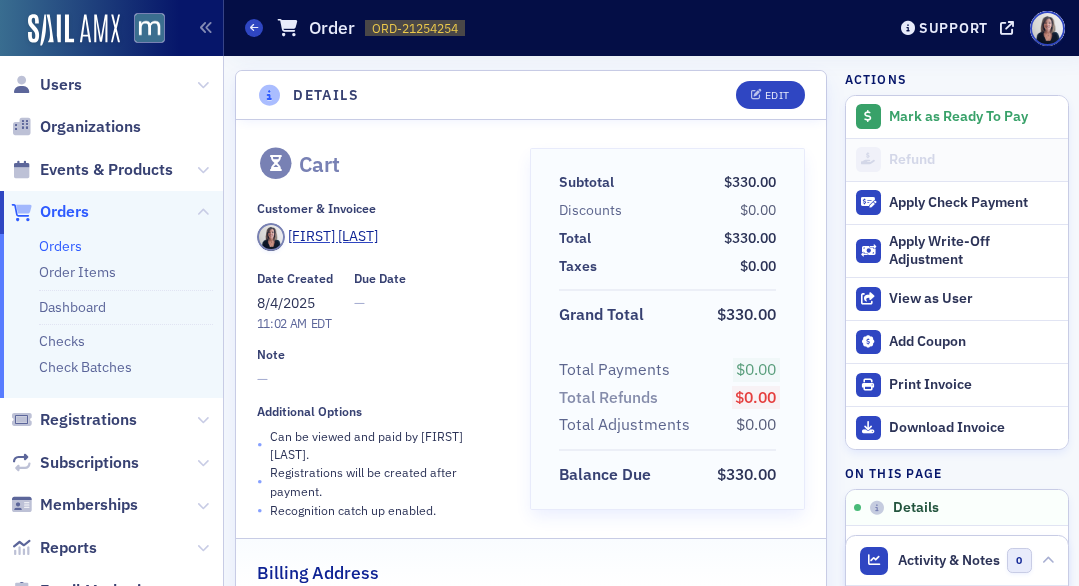 scroll, scrollTop: 0, scrollLeft: 0, axis: both 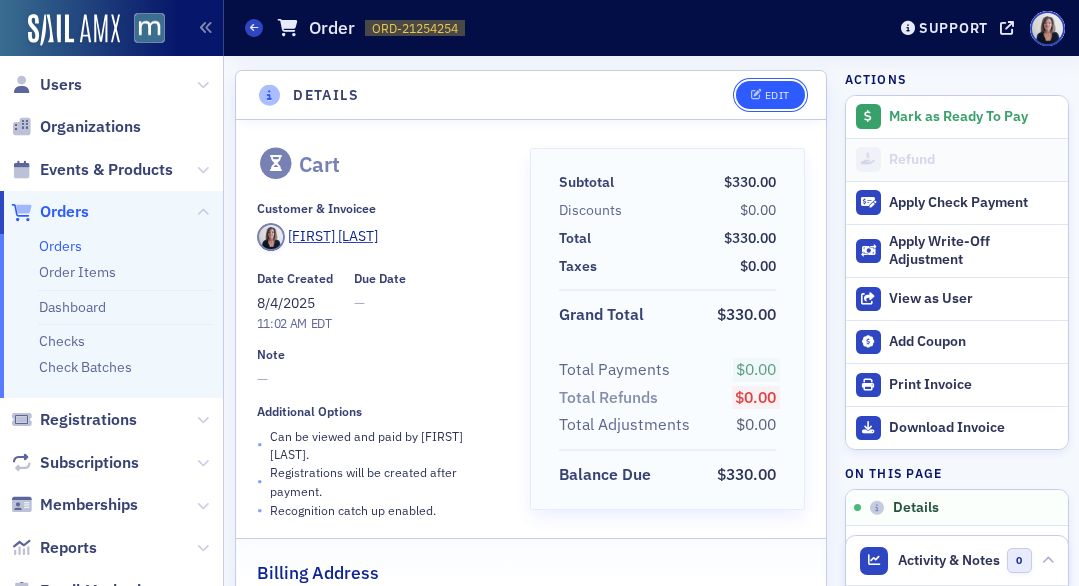 click on "Edit" 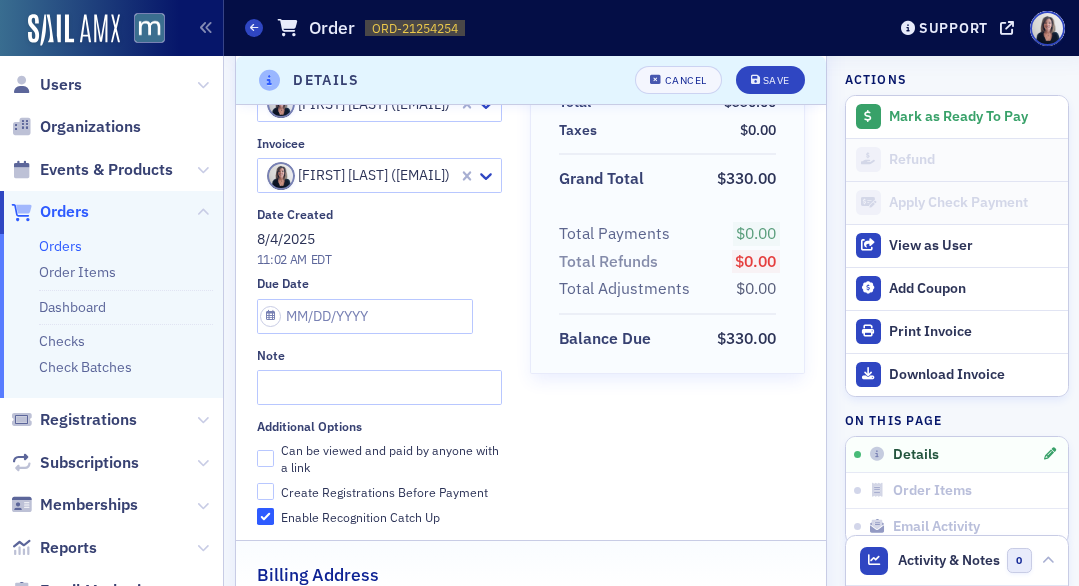 scroll, scrollTop: 135, scrollLeft: 0, axis: vertical 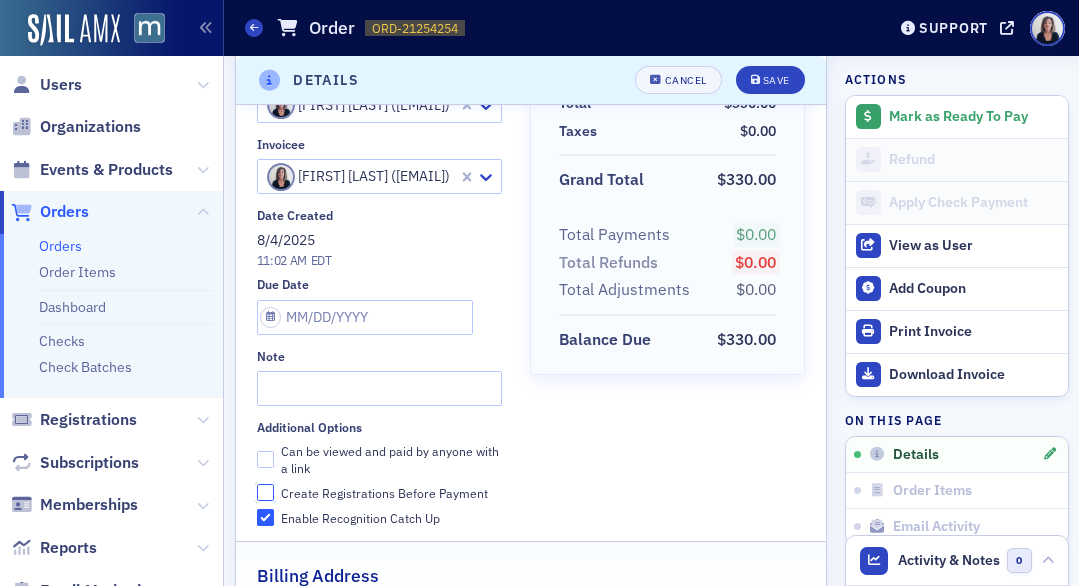 click on "Create Registrations Before Payment" 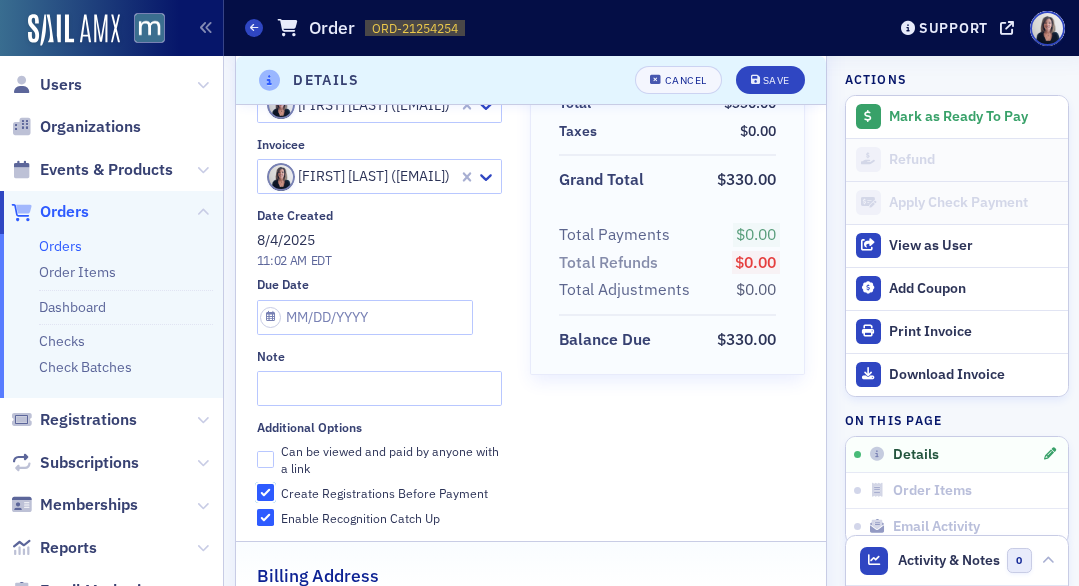 checkbox on "true" 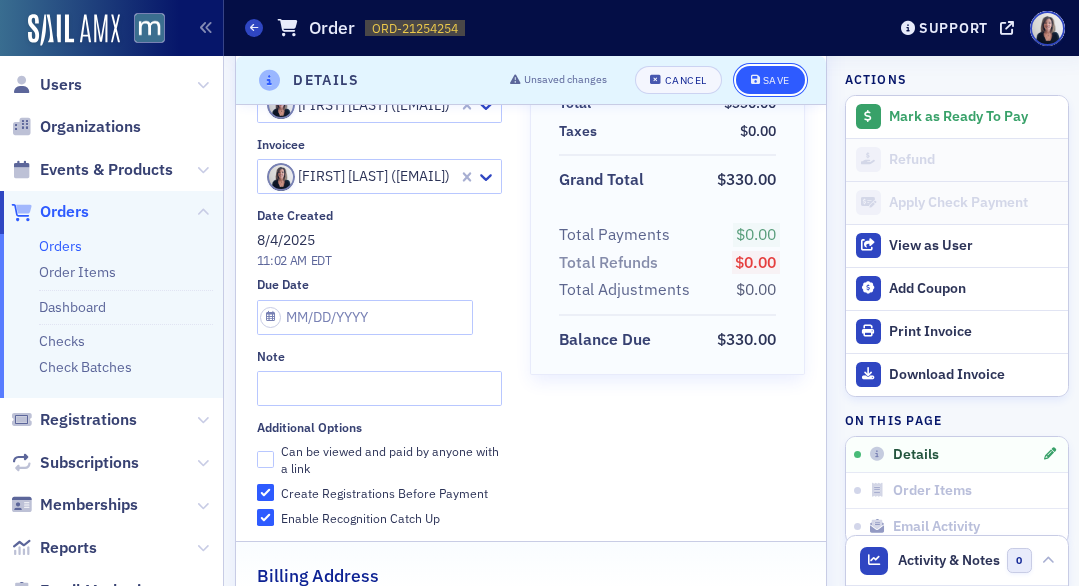 click on "Save" 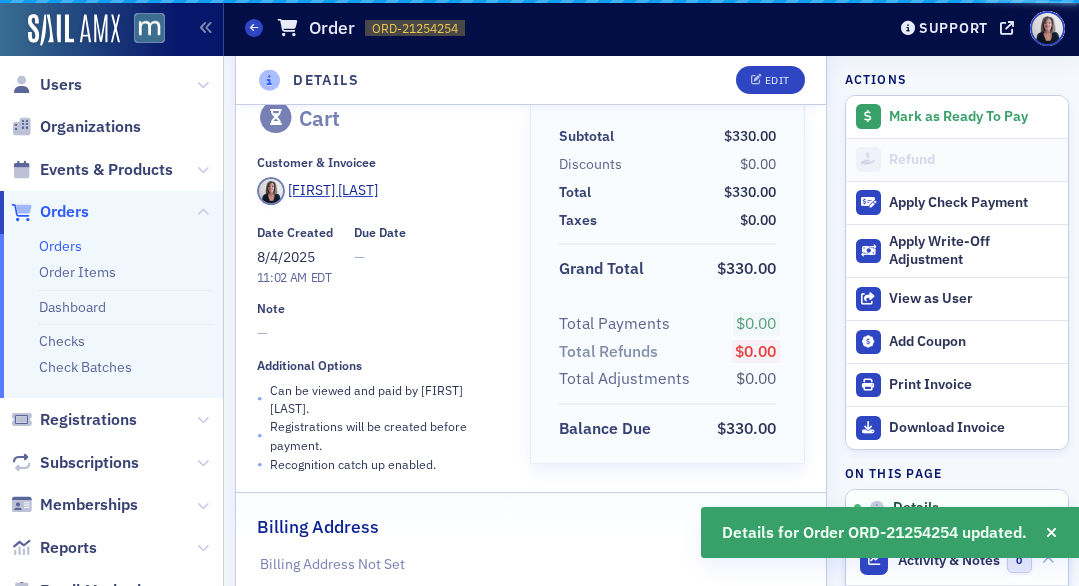 scroll, scrollTop: 4, scrollLeft: 0, axis: vertical 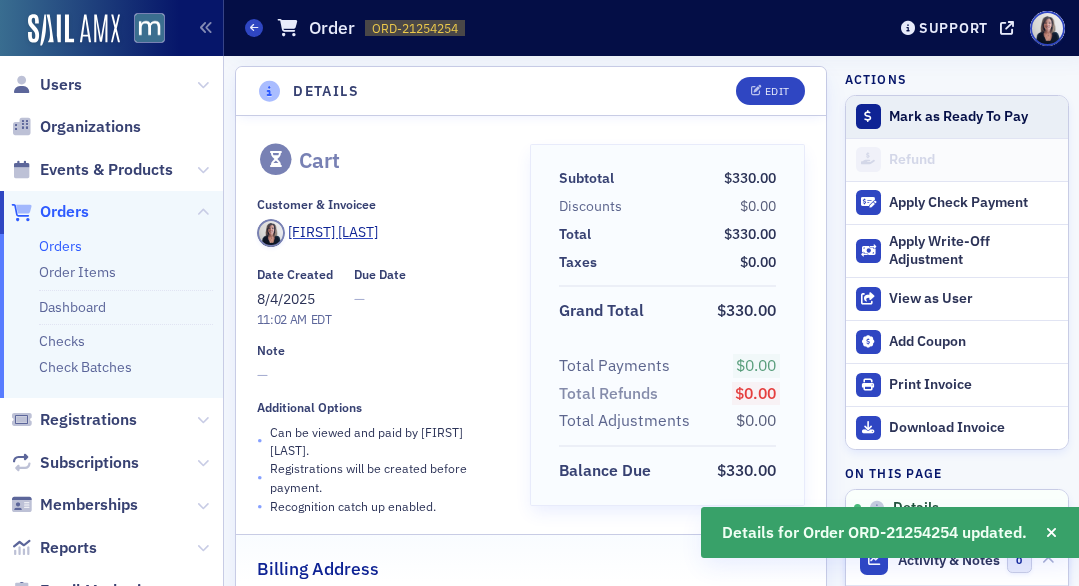 click on "Mark as Ready To Pay" 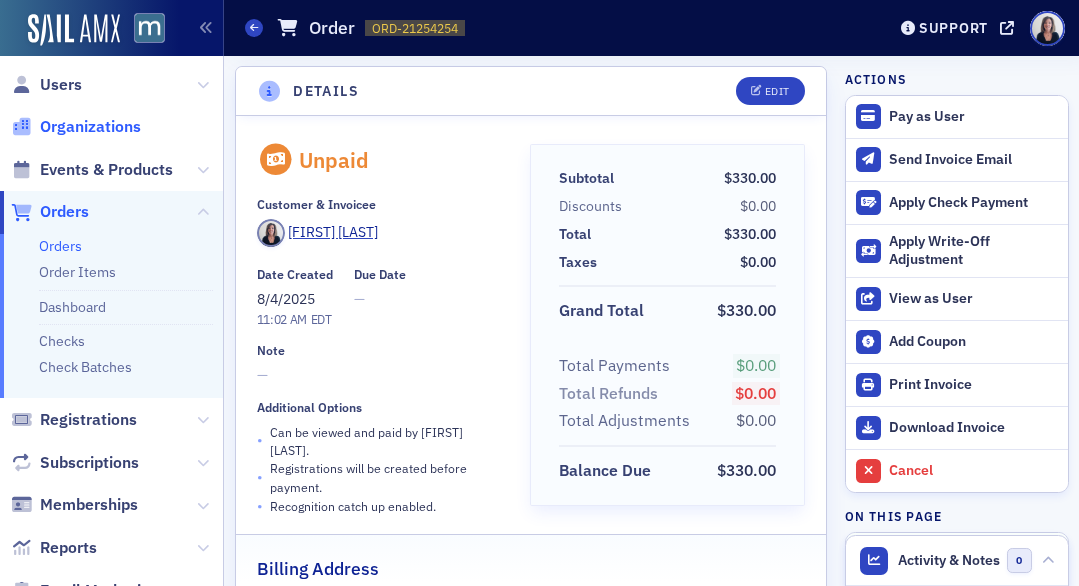 click on "Organizations" 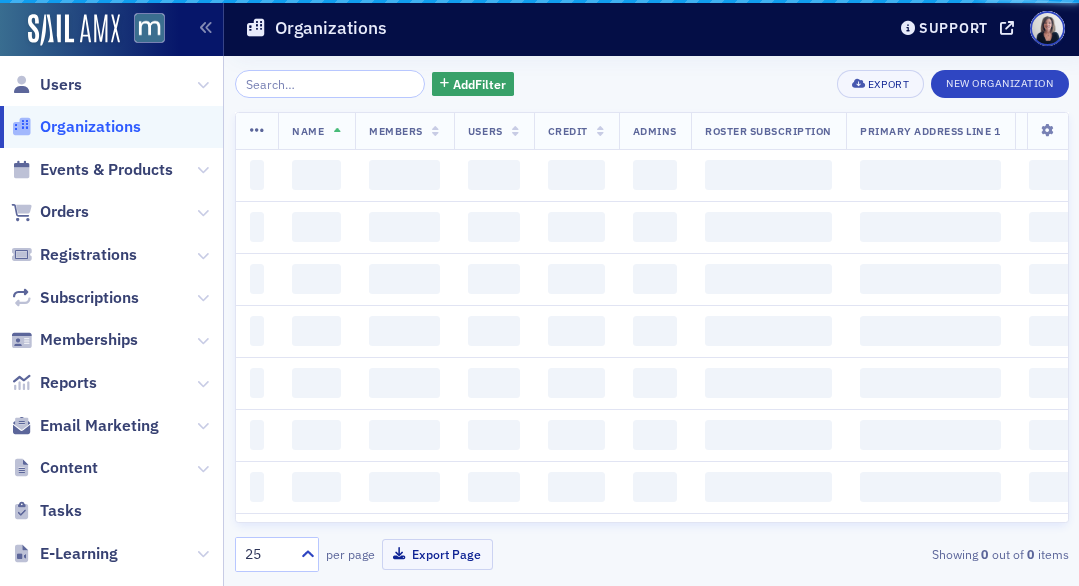 scroll, scrollTop: 0, scrollLeft: 0, axis: both 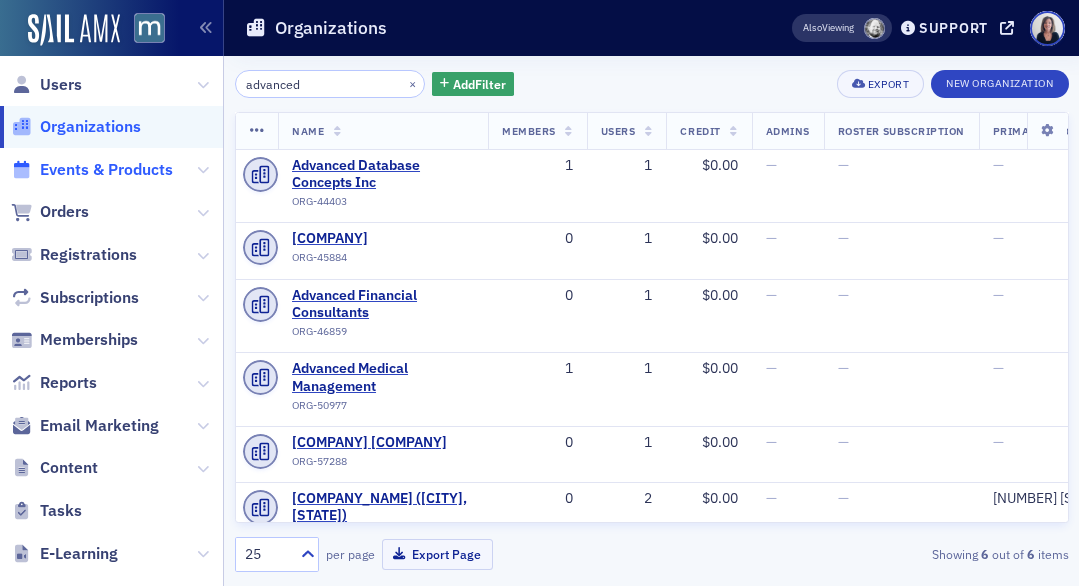 type on "advanced" 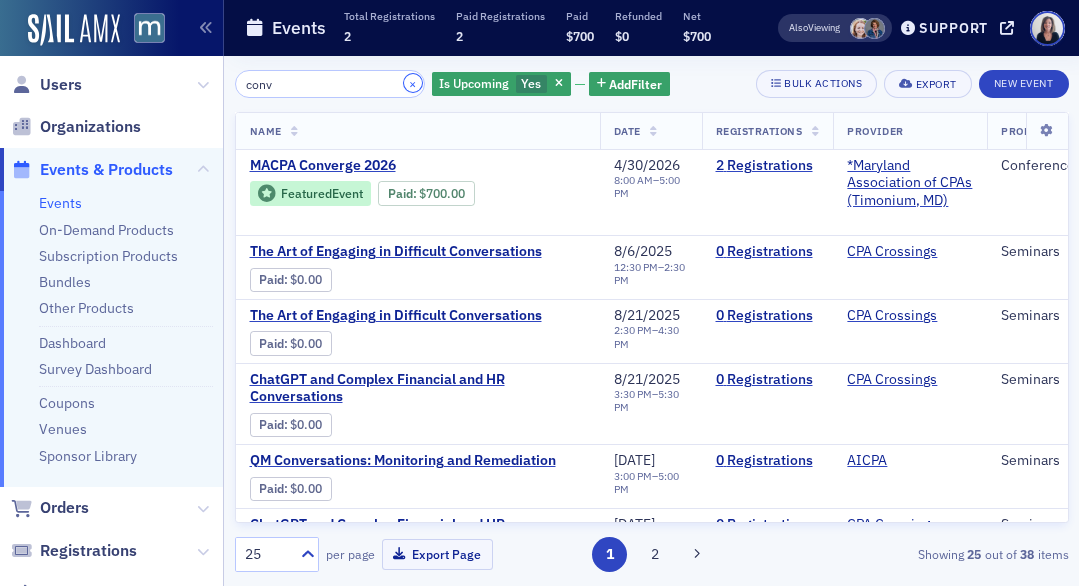 click on "×" 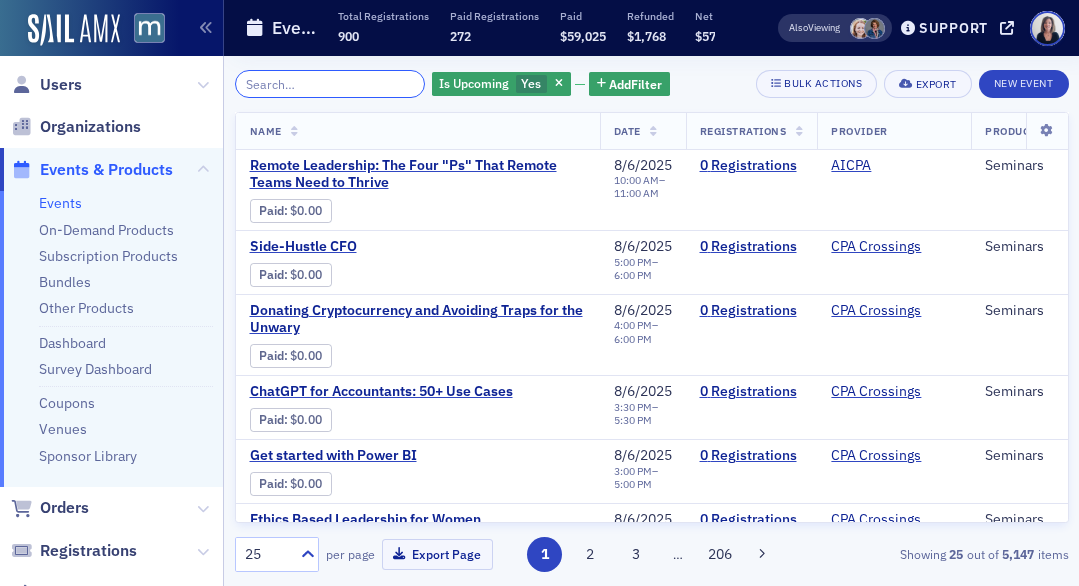click 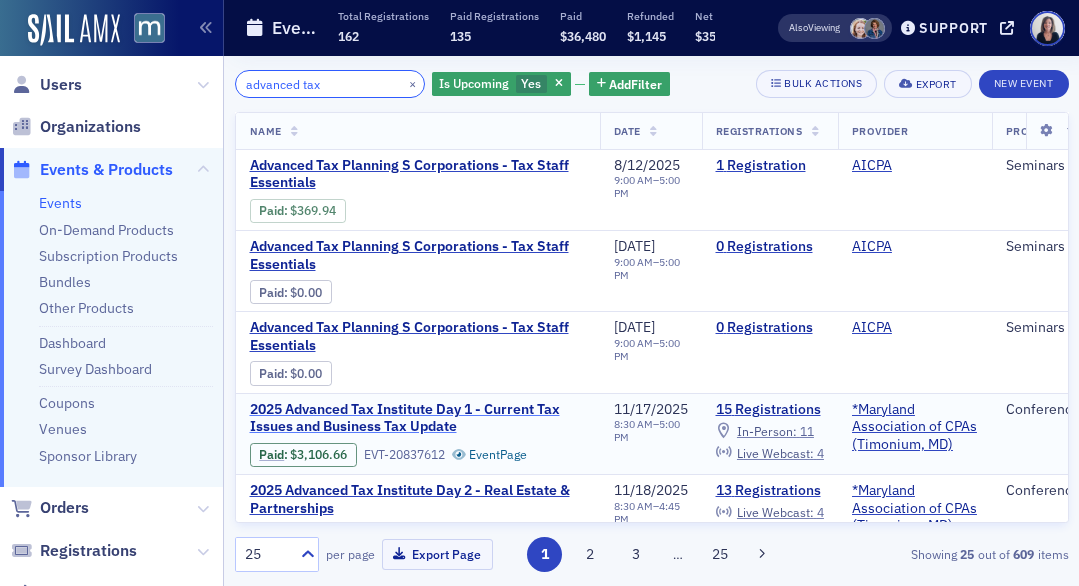 type on "advanced tax" 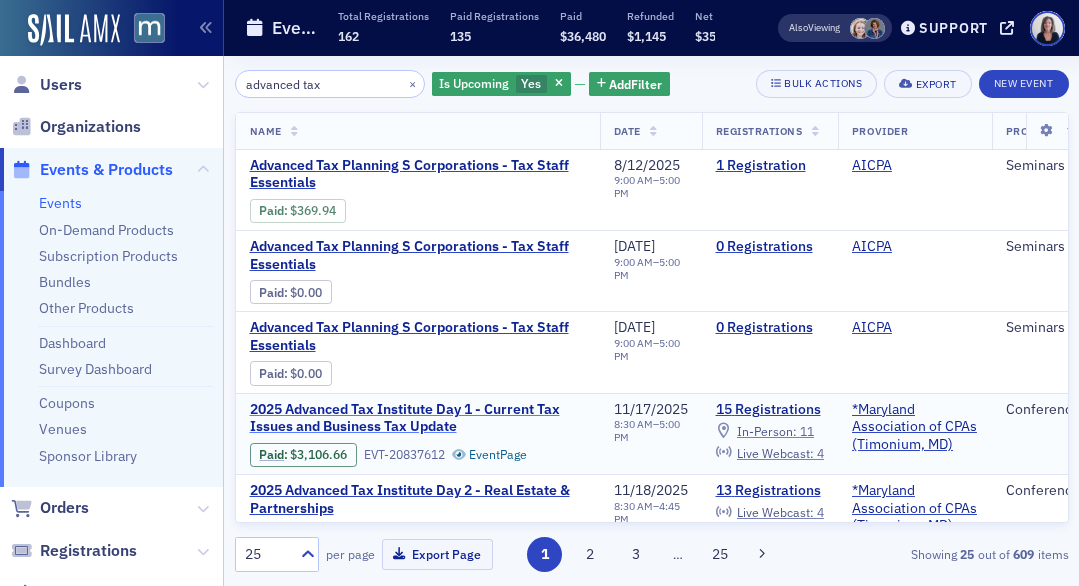 click on "2025 Advanced Tax Institute Day 1 - Current Tax Issues and Business Tax Update" 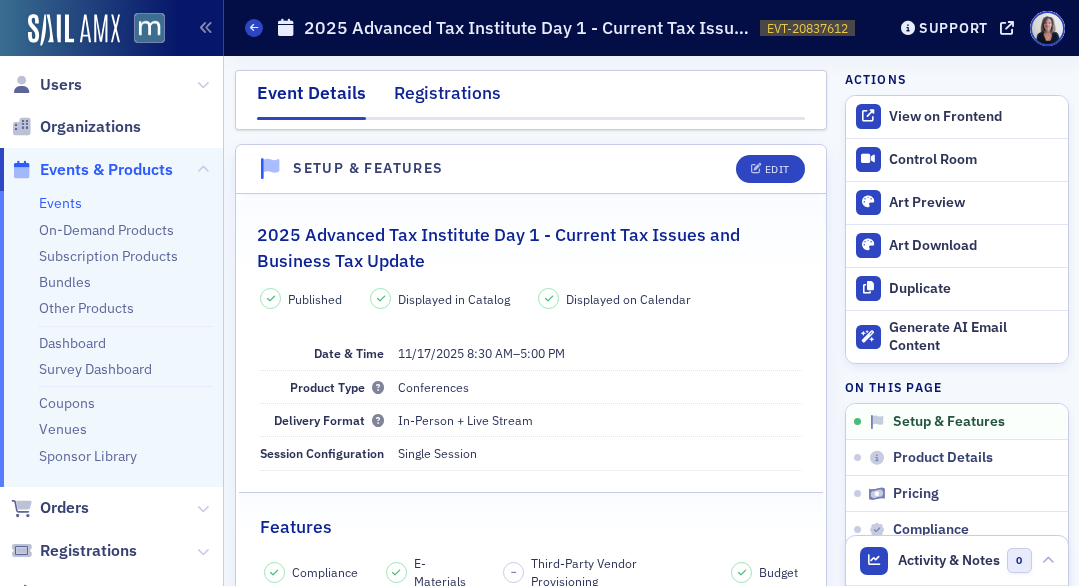 click on "Registrations" 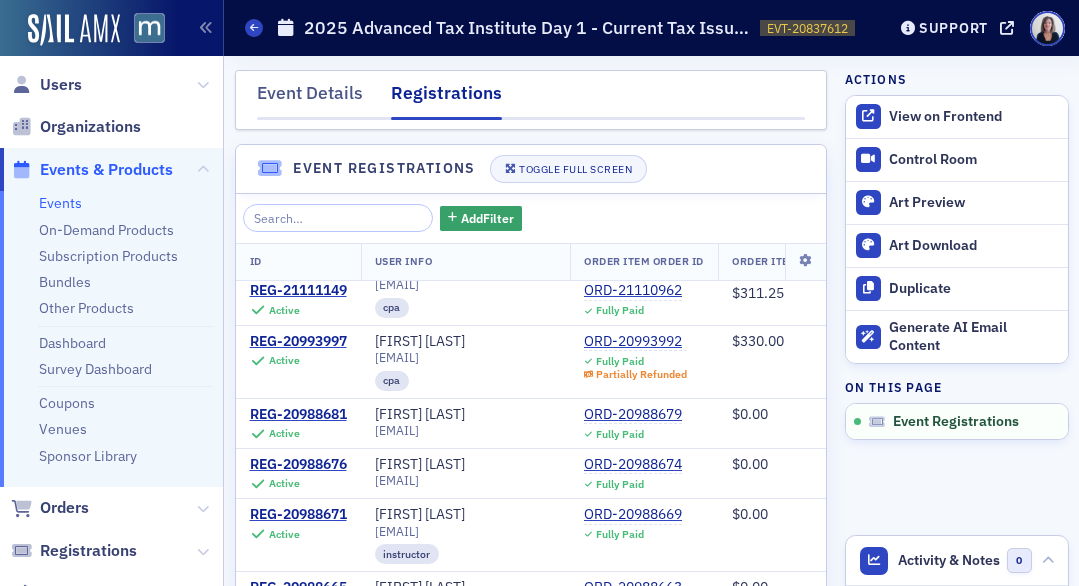 scroll, scrollTop: 391, scrollLeft: 0, axis: vertical 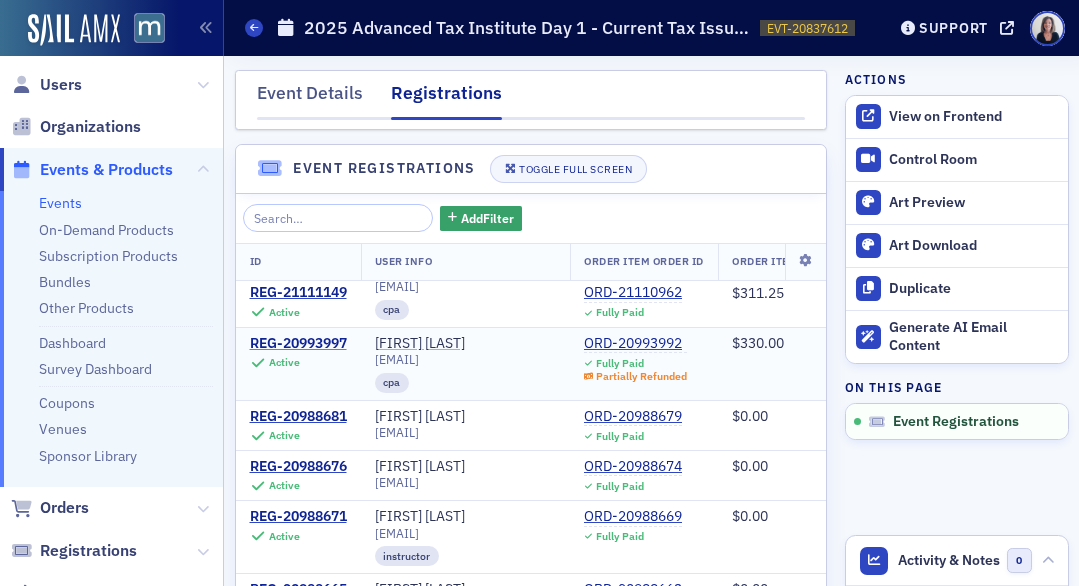click on "REG-20993997" 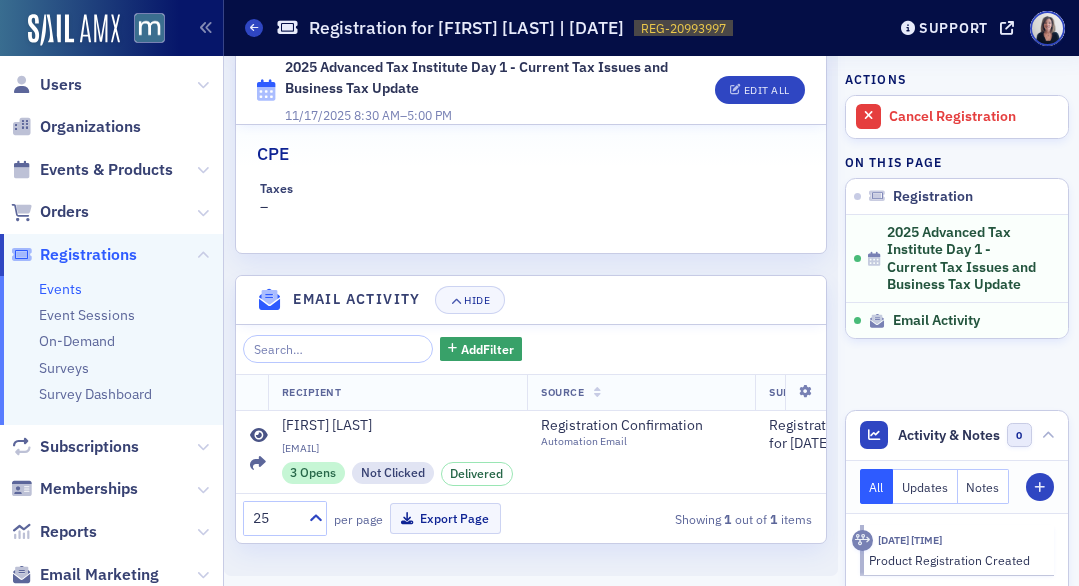 scroll, scrollTop: 779, scrollLeft: 0, axis: vertical 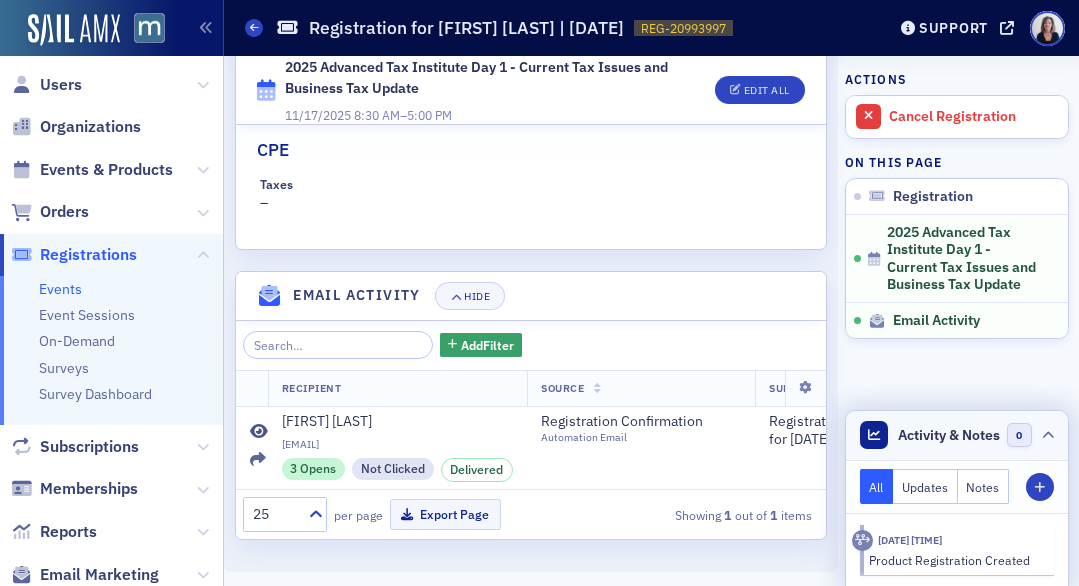 click on "Activity & Notes" 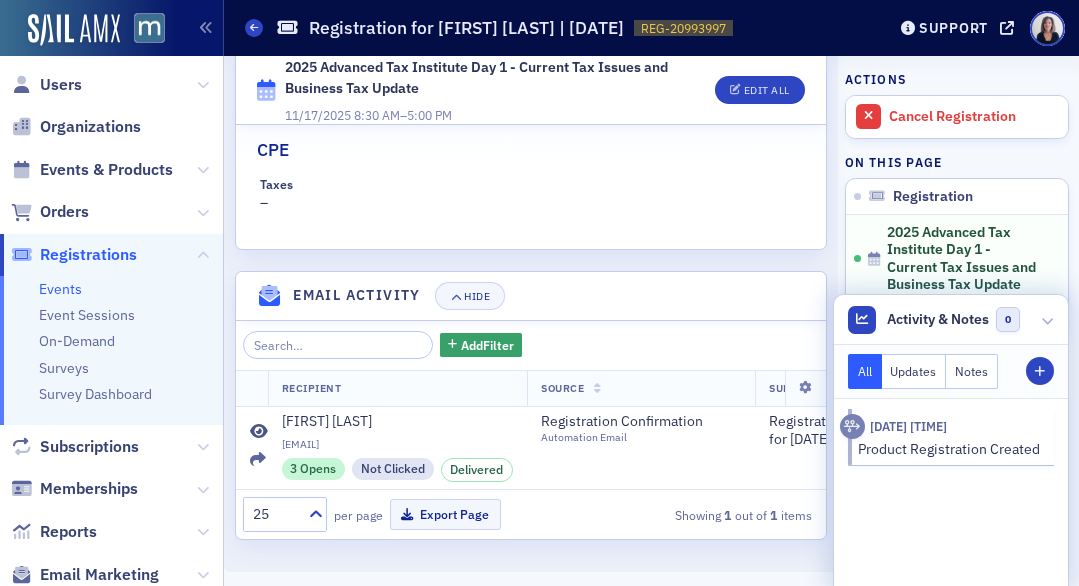 click on "Attendance Attendance Not Set CPE Taxes –" 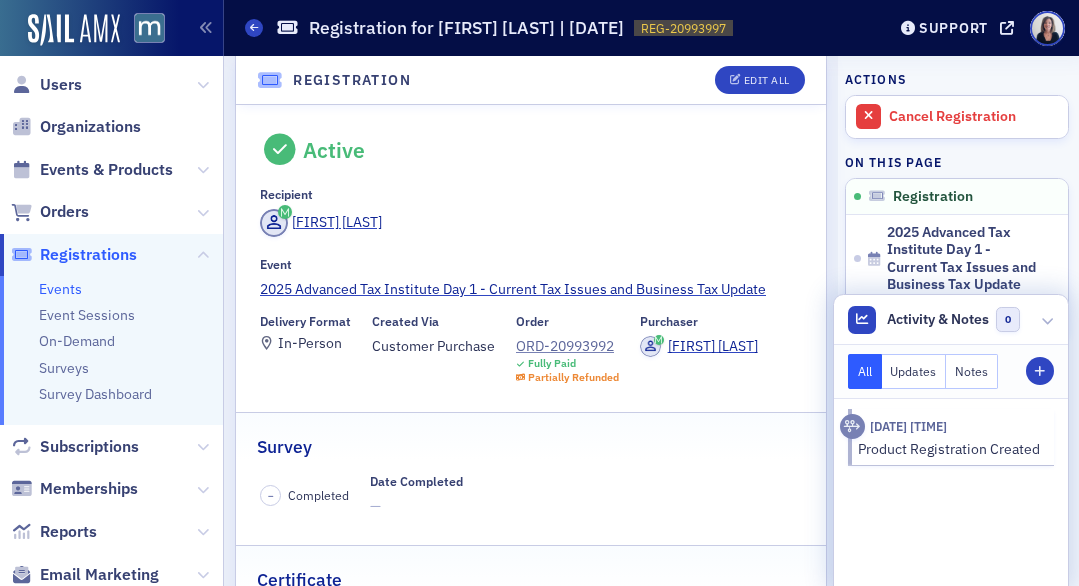 scroll, scrollTop: 0, scrollLeft: 0, axis: both 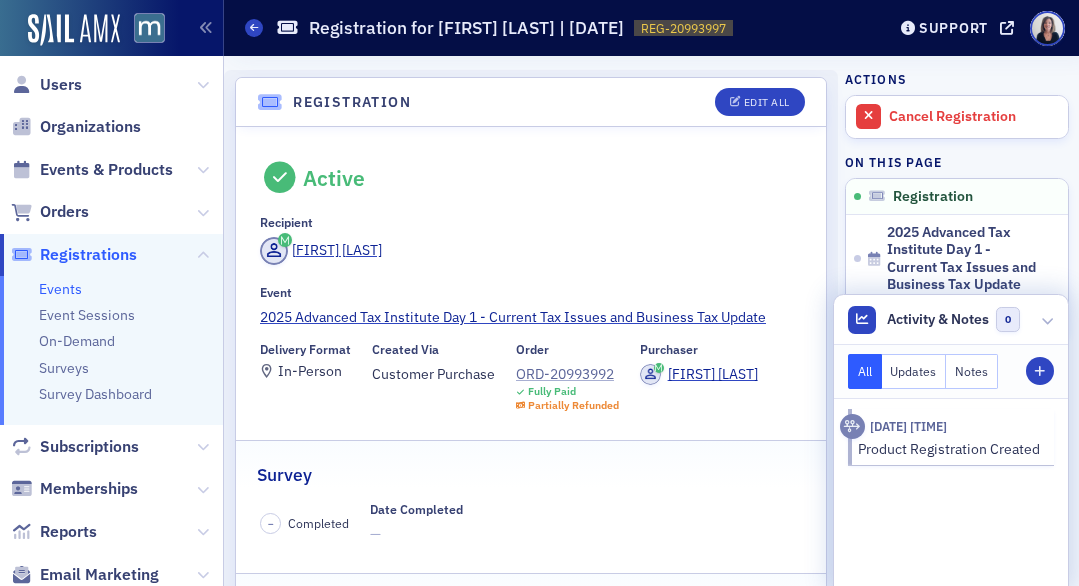 click on "ORD-20993992" 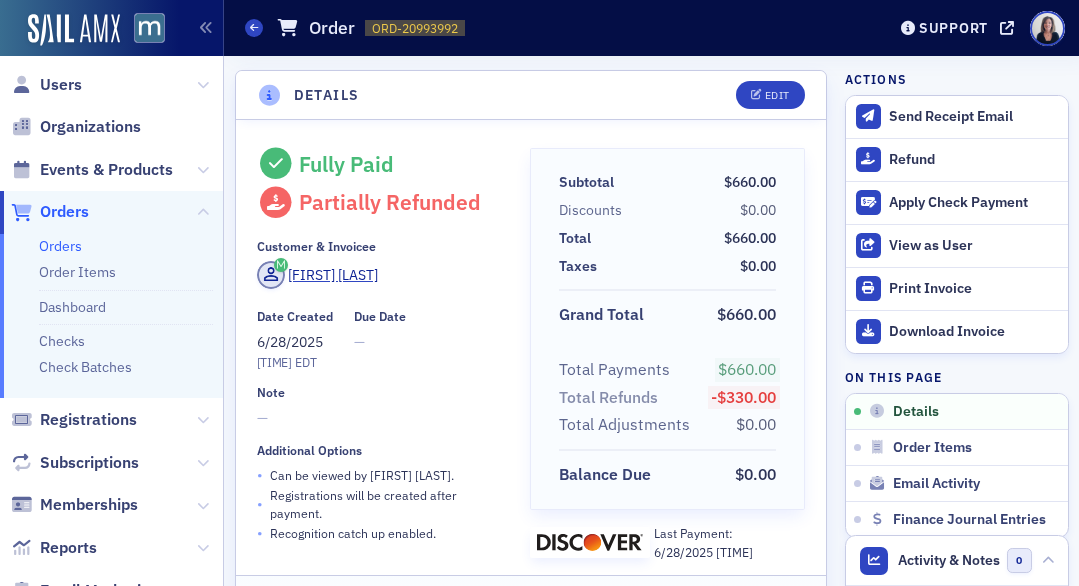 scroll, scrollTop: 0, scrollLeft: 0, axis: both 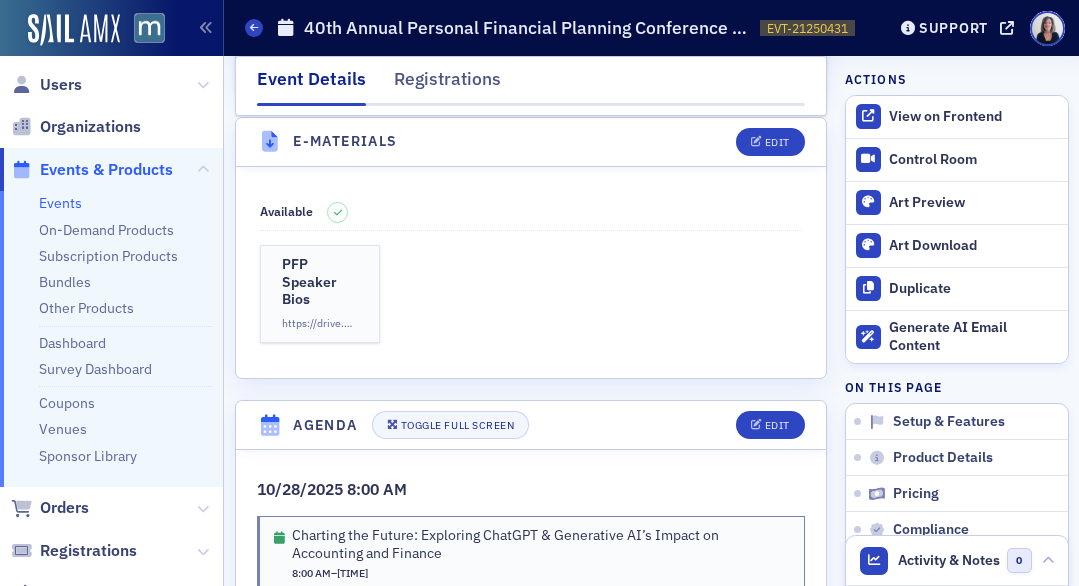 click on "Events & Products" 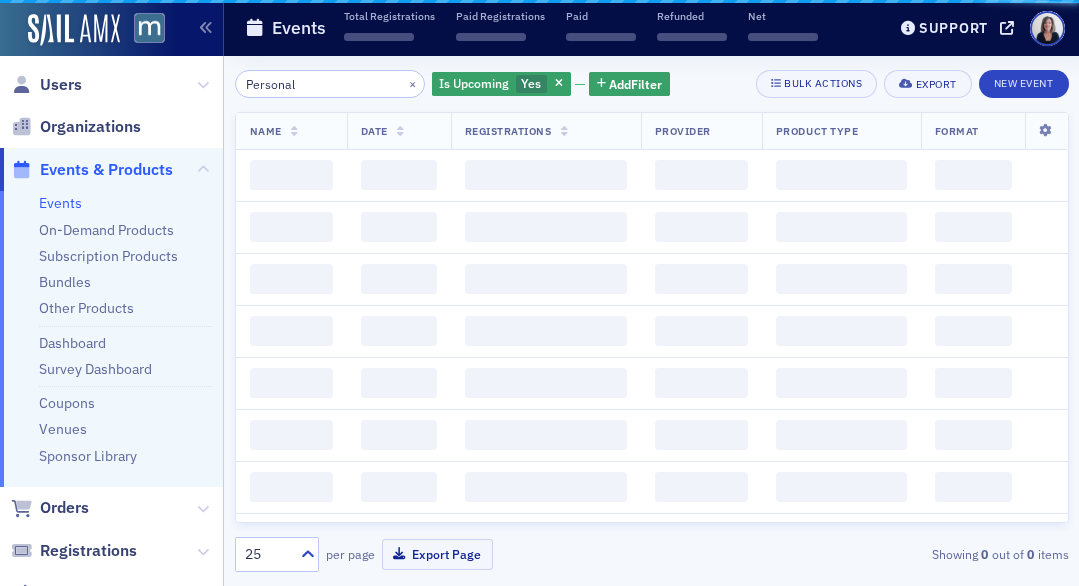 scroll, scrollTop: 0, scrollLeft: 0, axis: both 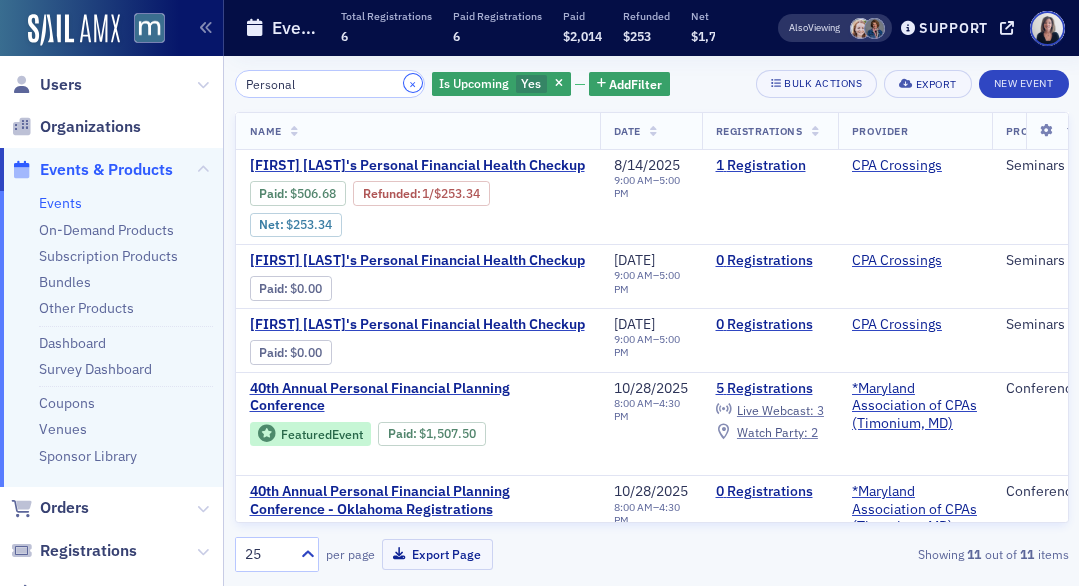 click on "×" 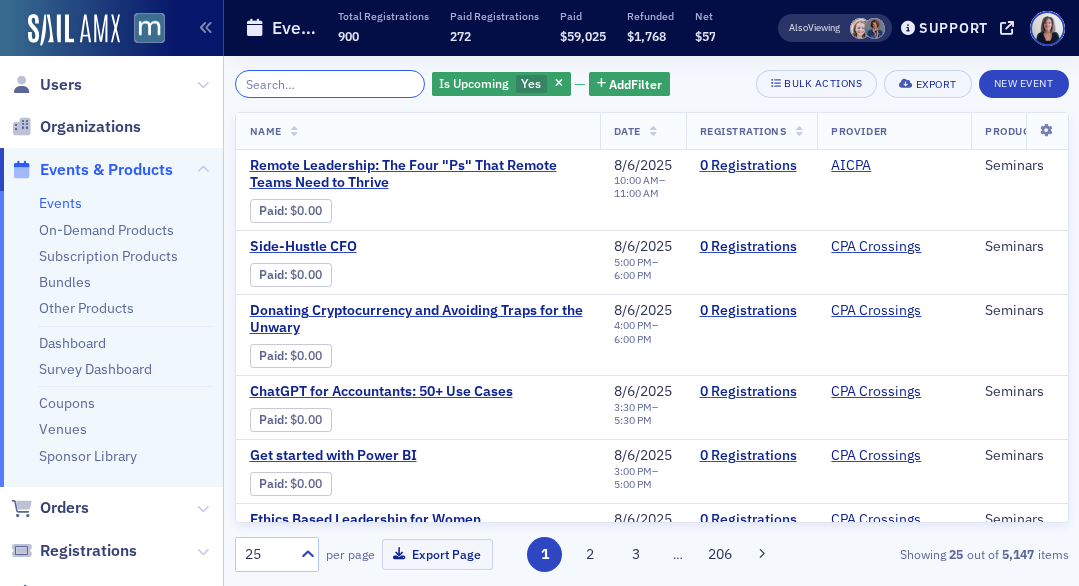 click 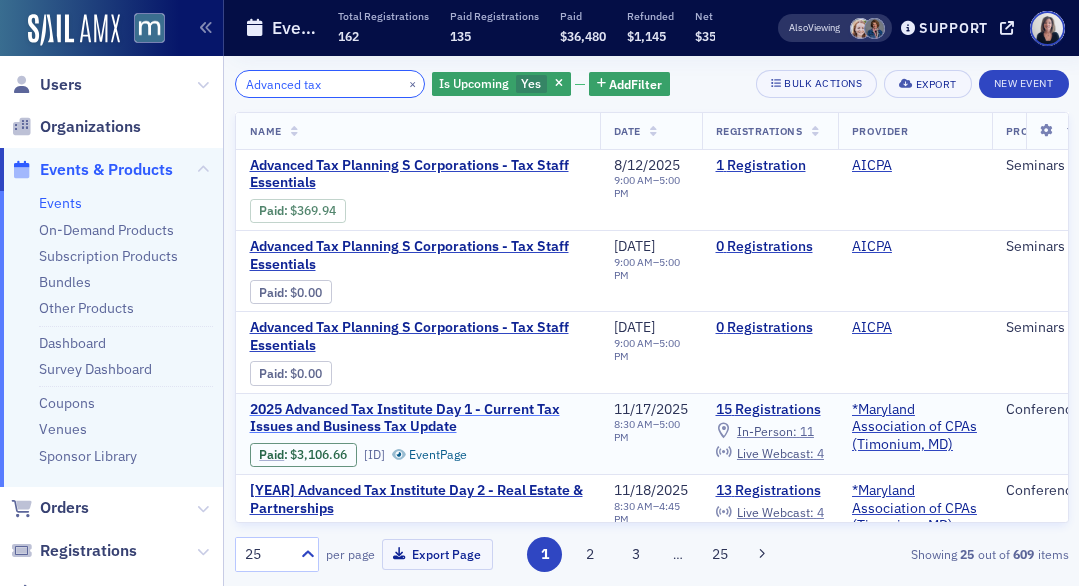 type on "Advanced tax" 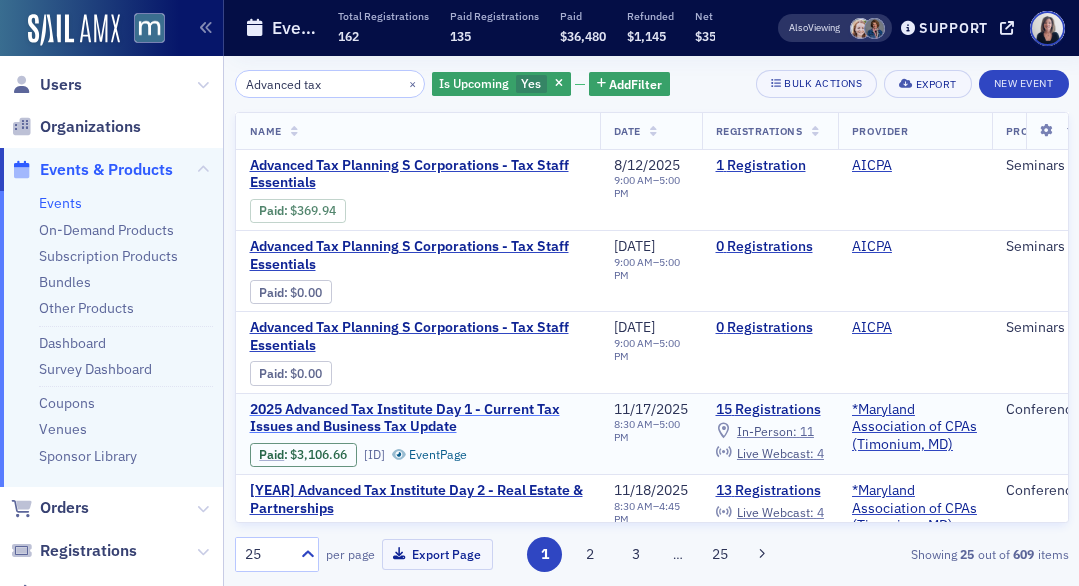click on "2025 Advanced Tax Institute Day 1 - Current Tax Issues and Business Tax Update" 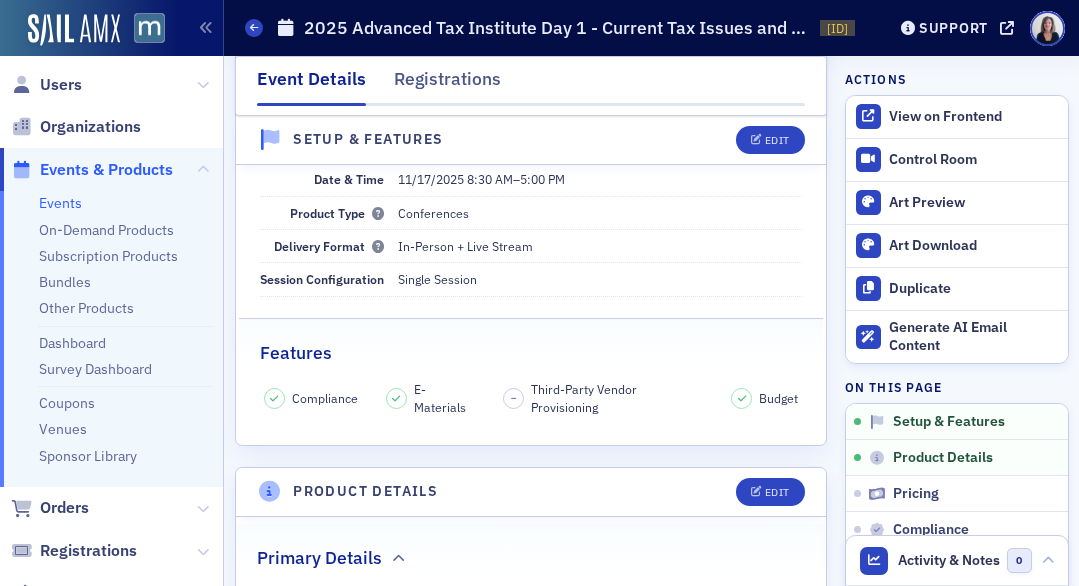 scroll, scrollTop: 177, scrollLeft: 0, axis: vertical 